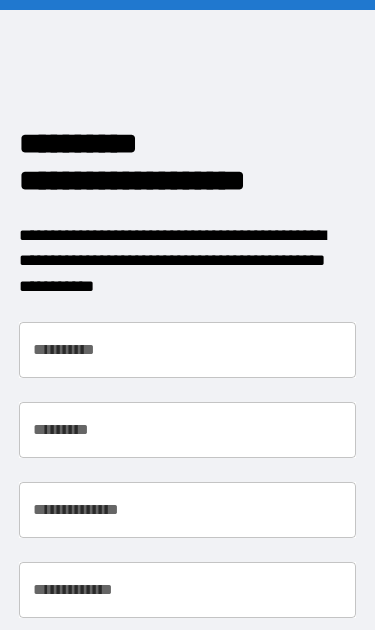 scroll, scrollTop: 0, scrollLeft: 0, axis: both 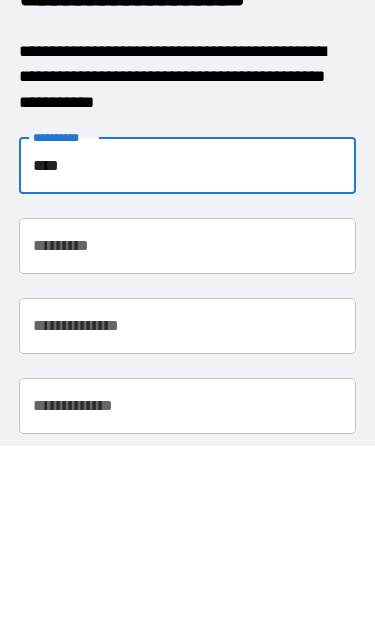 type on "****" 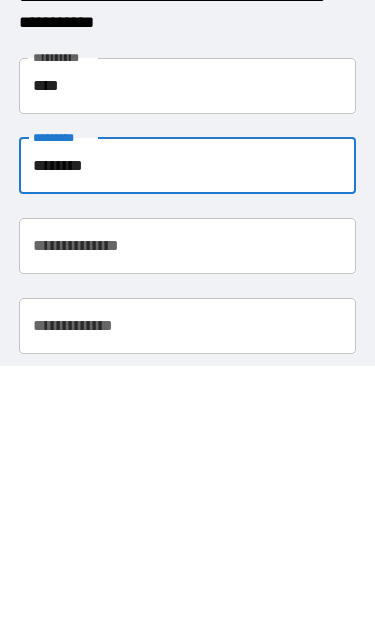 type on "*******" 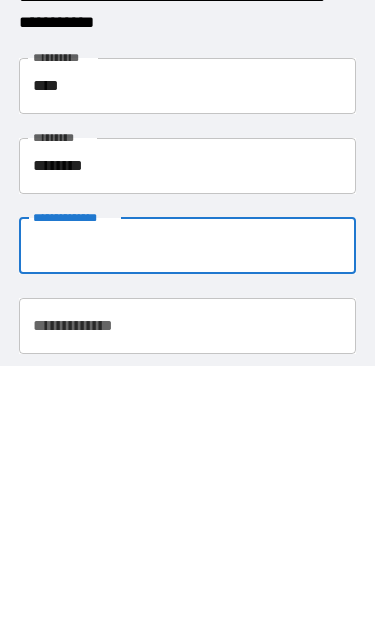 scroll, scrollTop: 44, scrollLeft: 0, axis: vertical 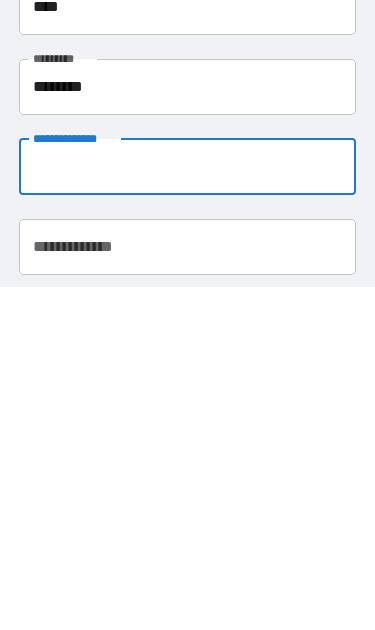 type on "**********" 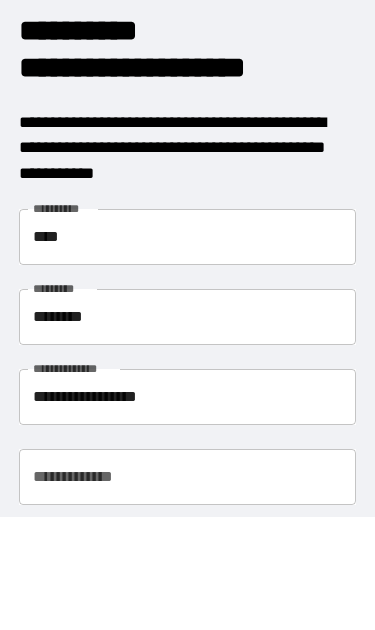 click on "**********" at bounding box center [188, 477] 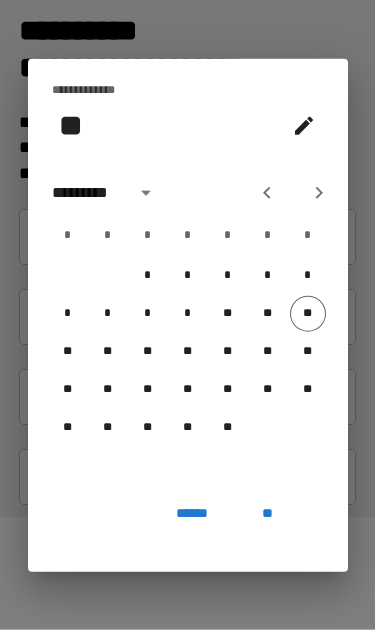 click on "*********" at bounding box center (87, 193) 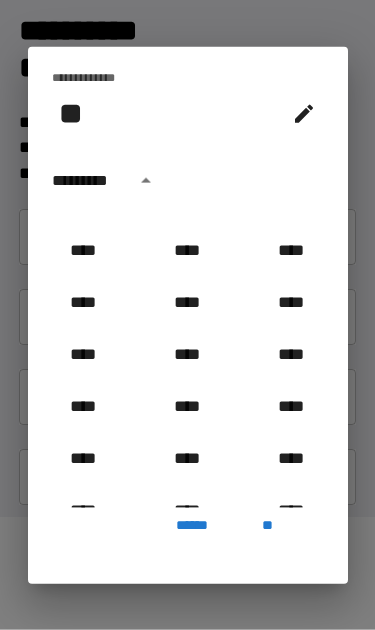 scroll, scrollTop: 1213, scrollLeft: 0, axis: vertical 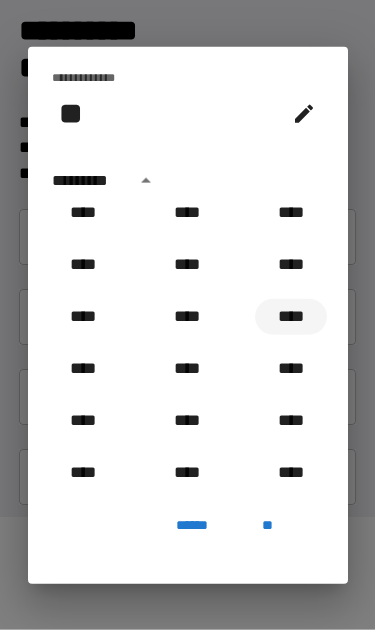 click on "****" at bounding box center (291, 317) 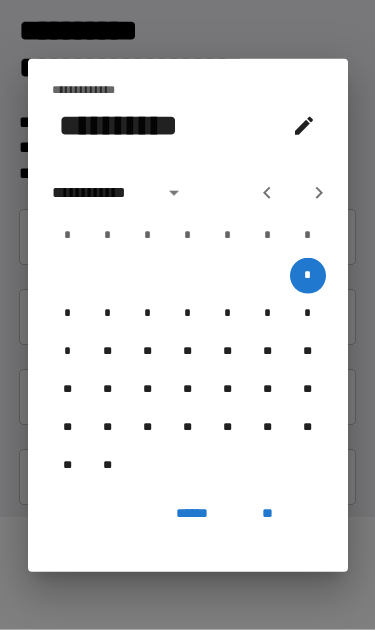 click 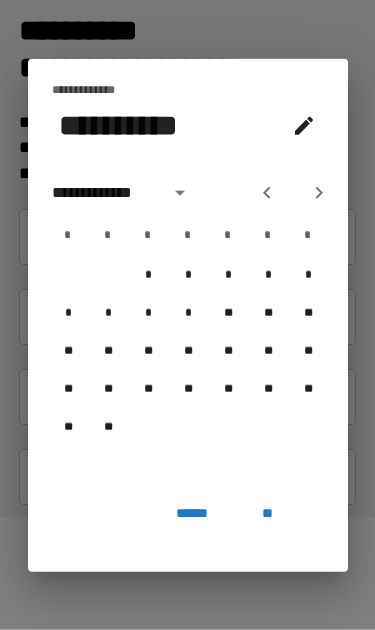 click 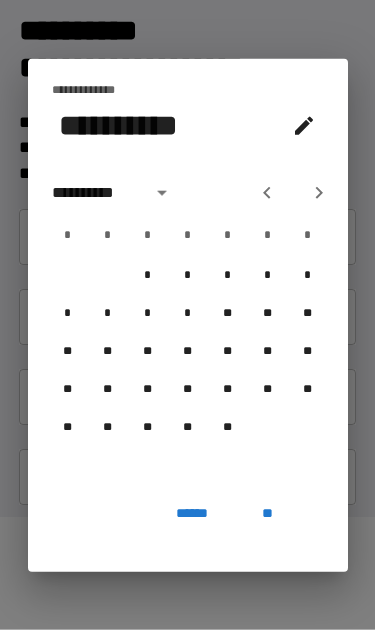 click 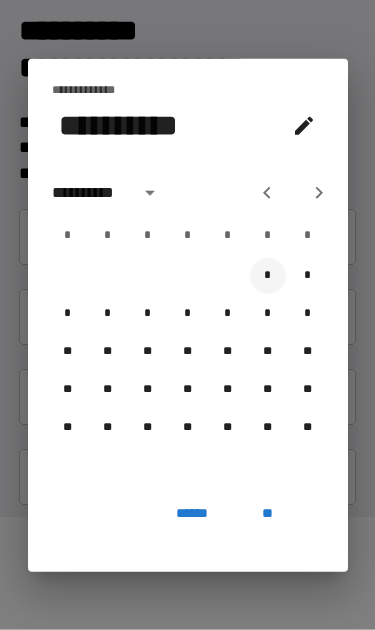 click on "*" at bounding box center (268, 276) 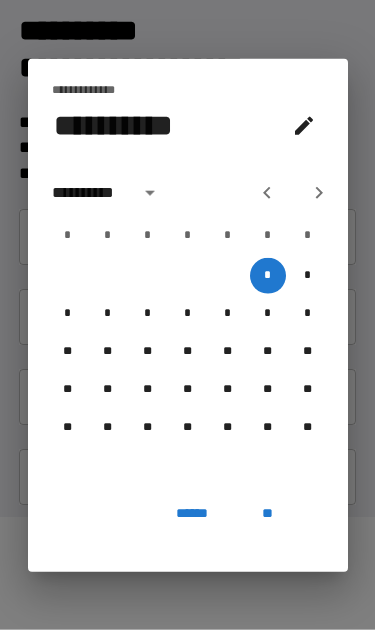 click on "**" at bounding box center (268, 514) 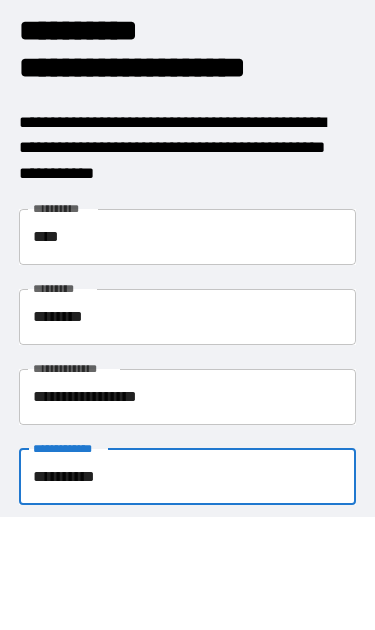 click on "**********" at bounding box center [188, 547] 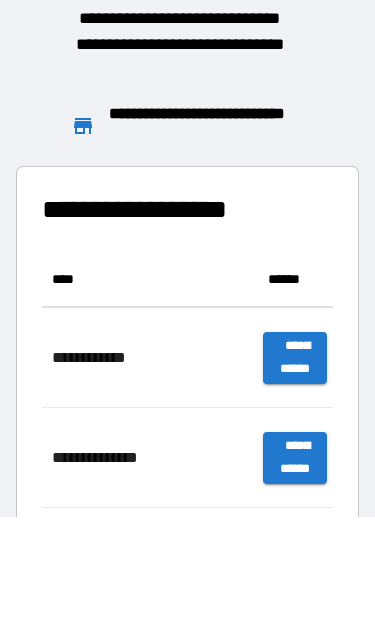 scroll, scrollTop: 556, scrollLeft: 291, axis: both 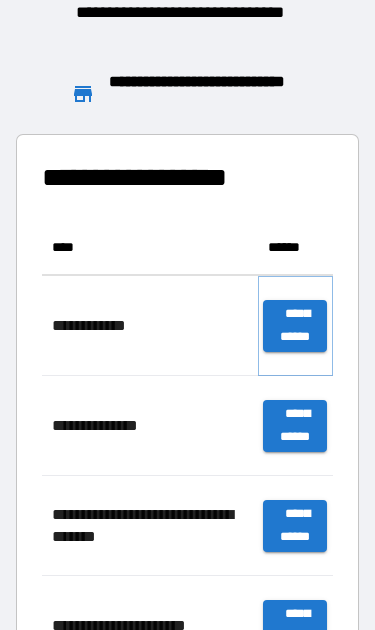 click on "**********" at bounding box center [295, 326] 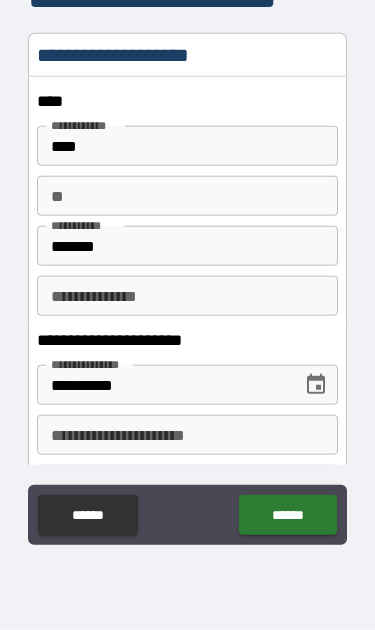 click on "**********" at bounding box center [187, 435] 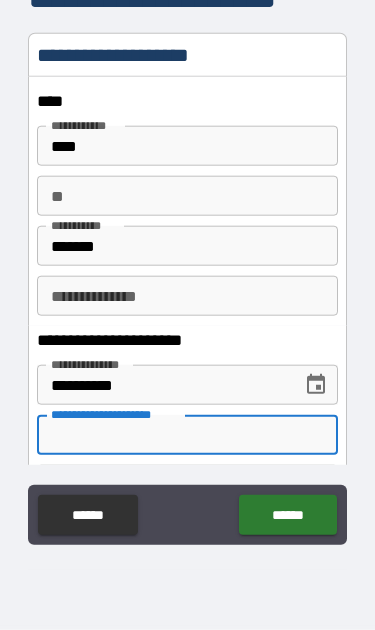 scroll, scrollTop: 113, scrollLeft: 0, axis: vertical 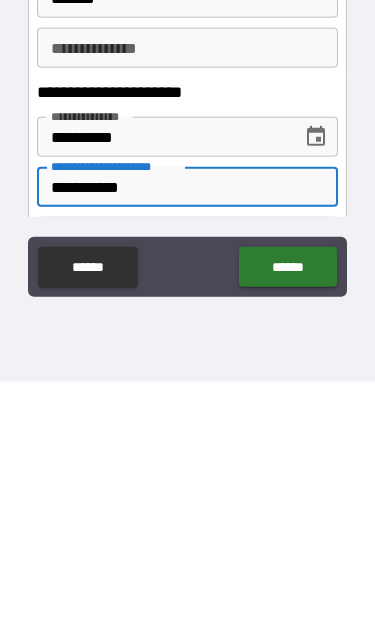 type on "**********" 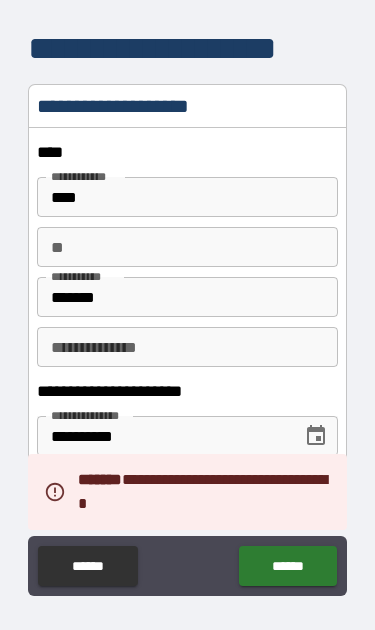 scroll, scrollTop: 0, scrollLeft: 0, axis: both 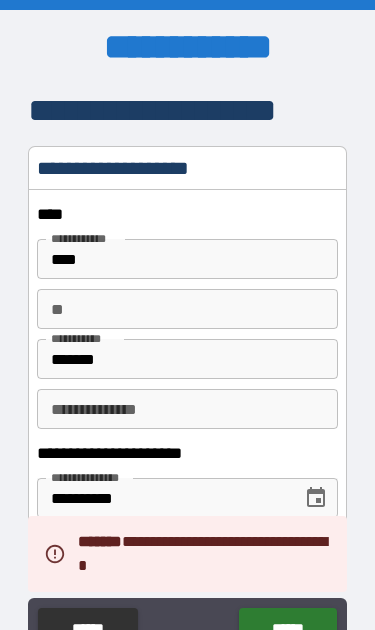 click on "**********" at bounding box center [187, 409] 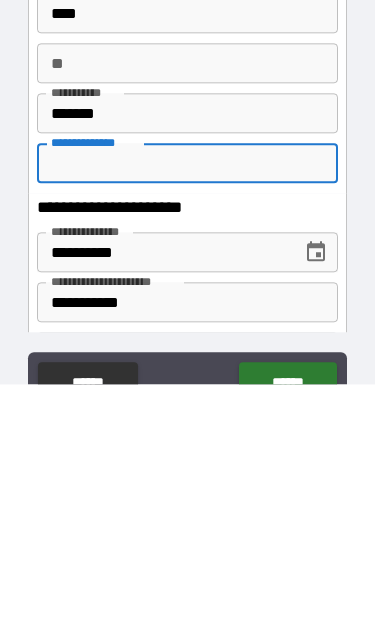 type on "*" 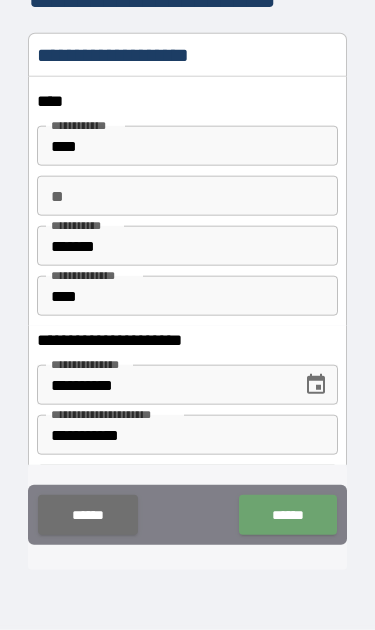 click on "******" at bounding box center (287, 515) 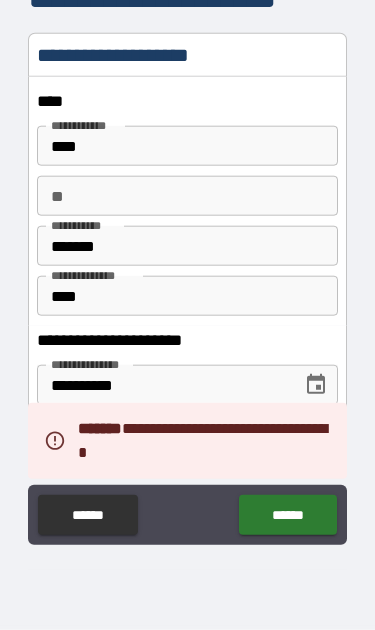 click 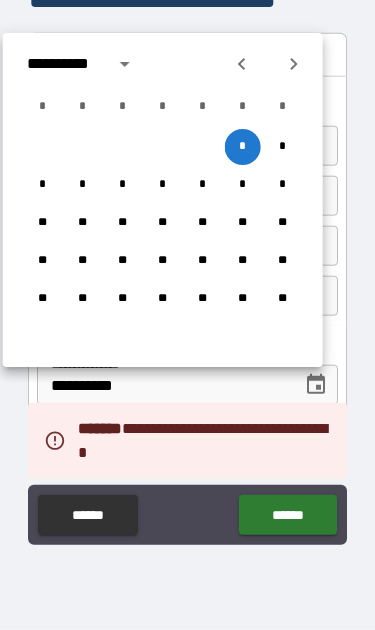 click on "*" at bounding box center (243, 147) 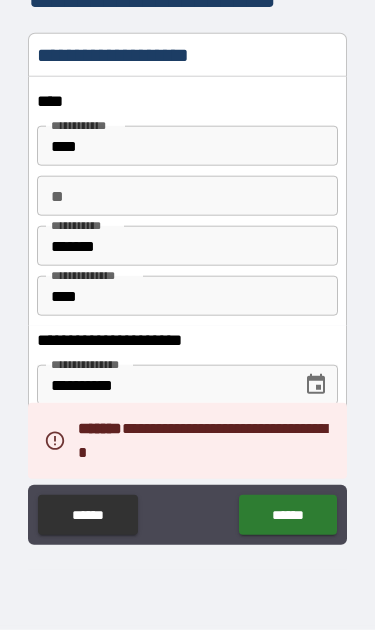 click on "****" at bounding box center (187, 146) 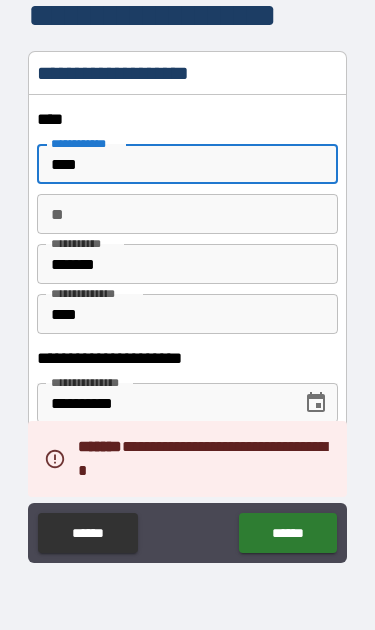 click on "**" at bounding box center [187, 214] 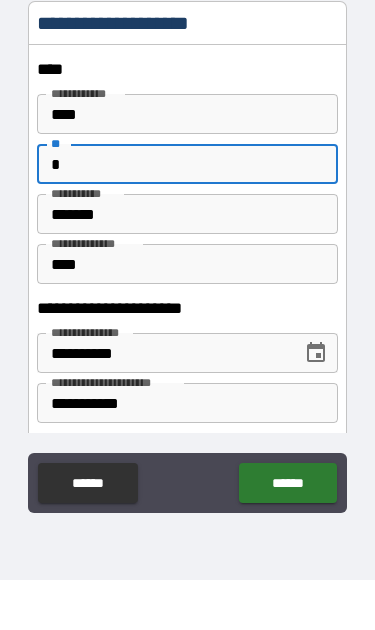type on "*" 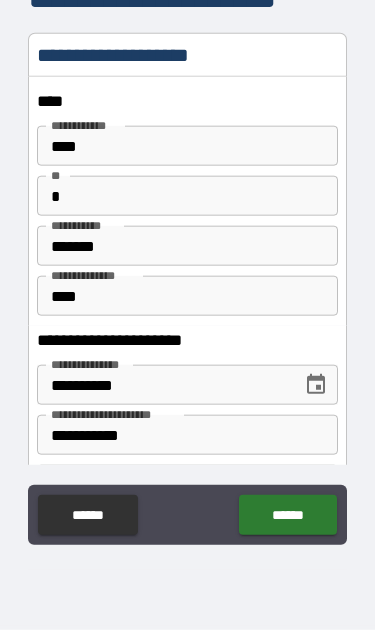 click on "******" at bounding box center [287, 515] 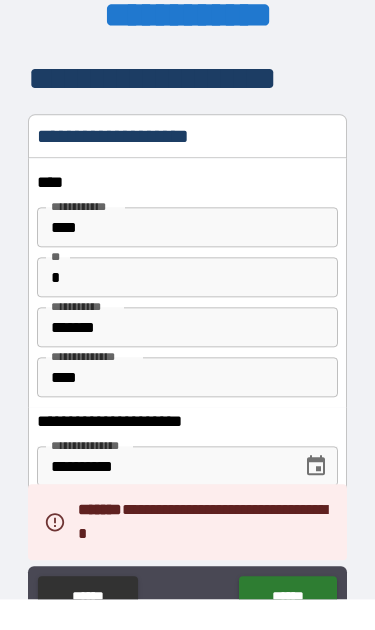 scroll, scrollTop: 0, scrollLeft: 0, axis: both 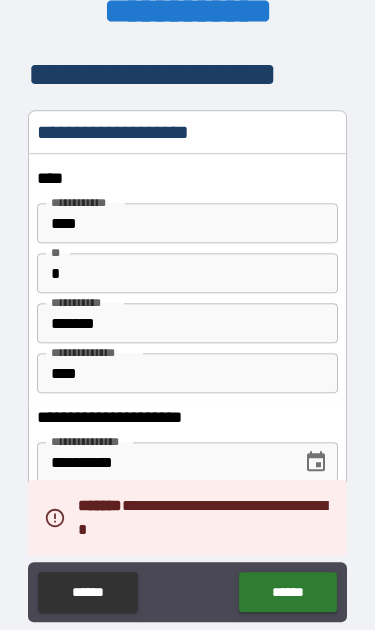 click on "**********" at bounding box center [187, 512] 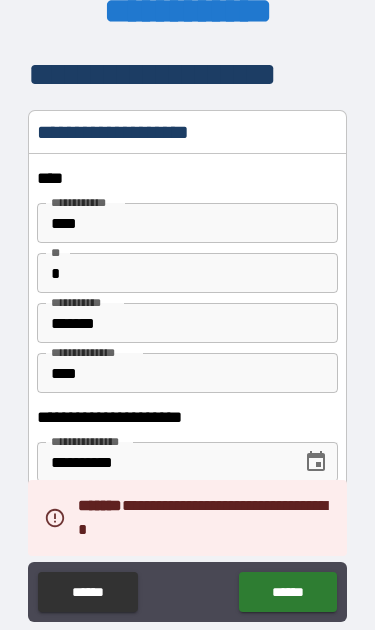 scroll, scrollTop: 107, scrollLeft: 0, axis: vertical 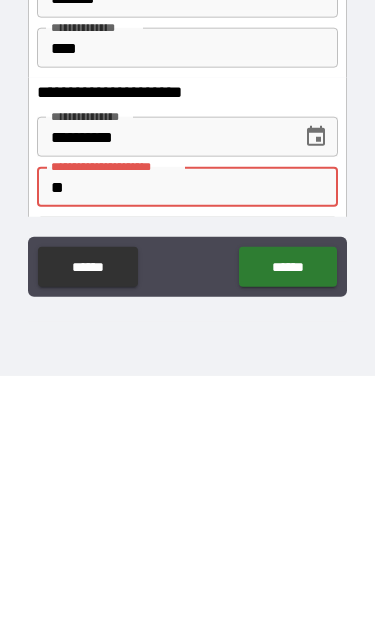 type on "*" 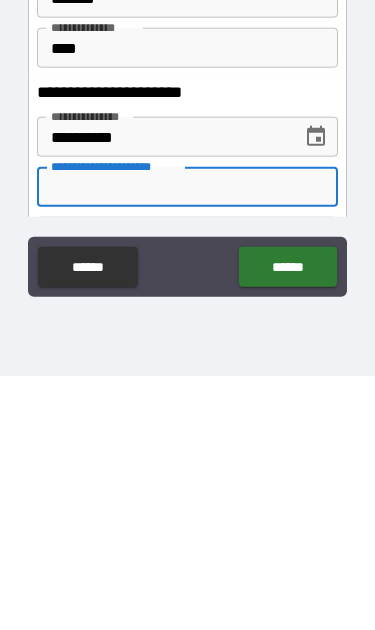 type 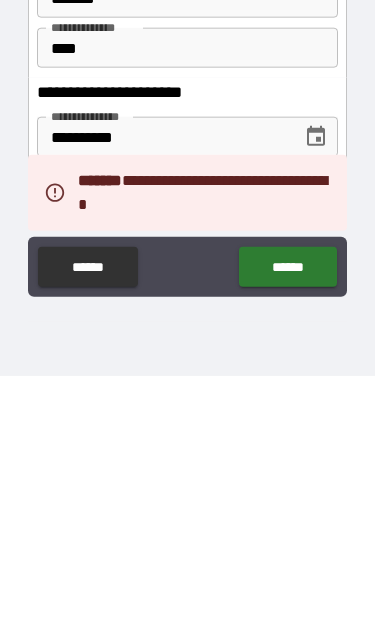 scroll, scrollTop: 113, scrollLeft: 0, axis: vertical 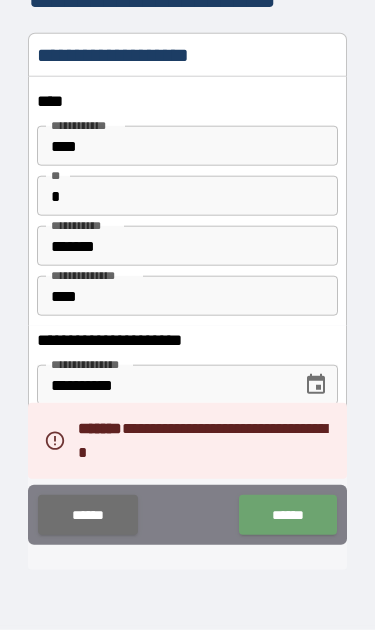 click on "******" at bounding box center (287, 515) 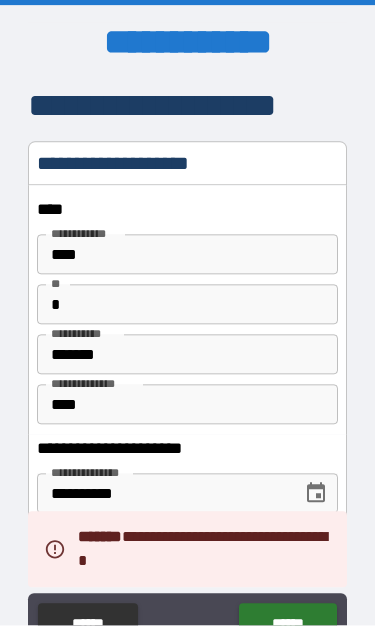 scroll, scrollTop: 36, scrollLeft: 0, axis: vertical 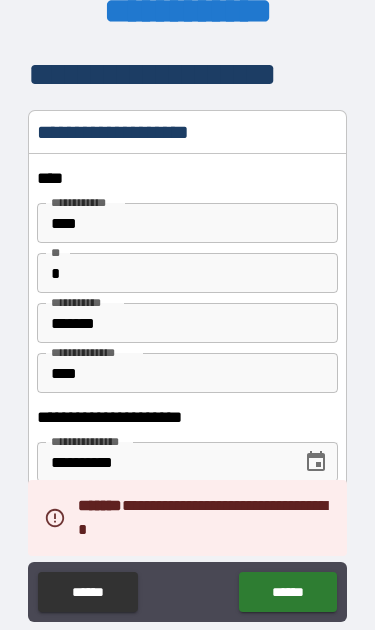 click on "******" at bounding box center [87, 592] 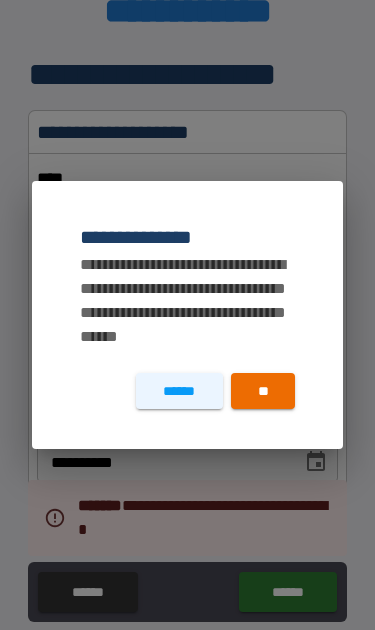 click on "**" at bounding box center [263, 391] 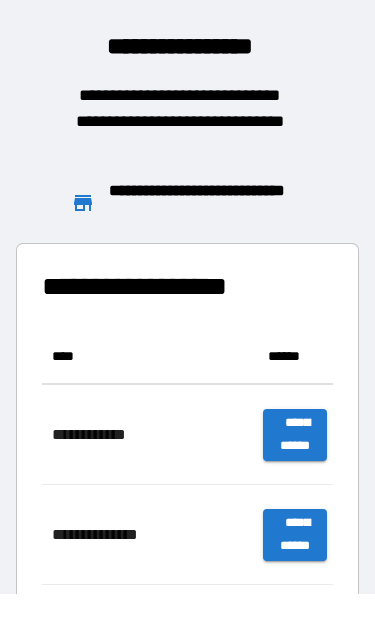 scroll, scrollTop: 1, scrollLeft: 1, axis: both 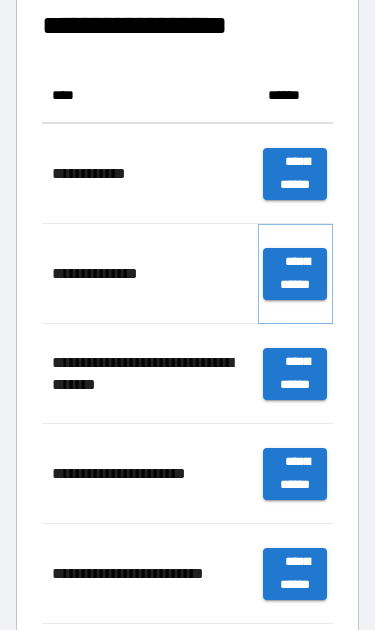 click on "**********" at bounding box center [295, 274] 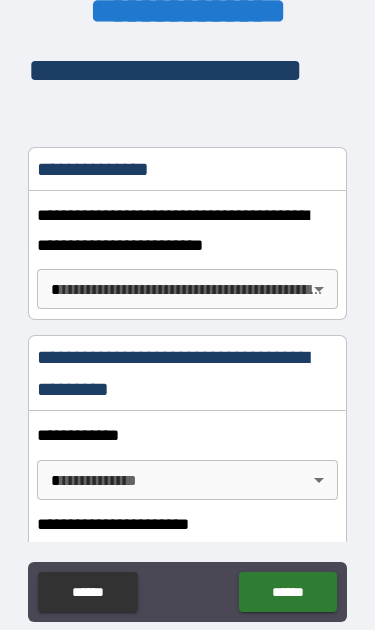 scroll, scrollTop: 349, scrollLeft: 0, axis: vertical 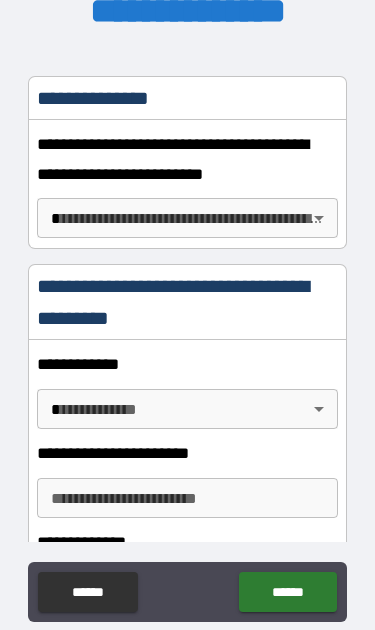 click on "**********" at bounding box center (187, 336) 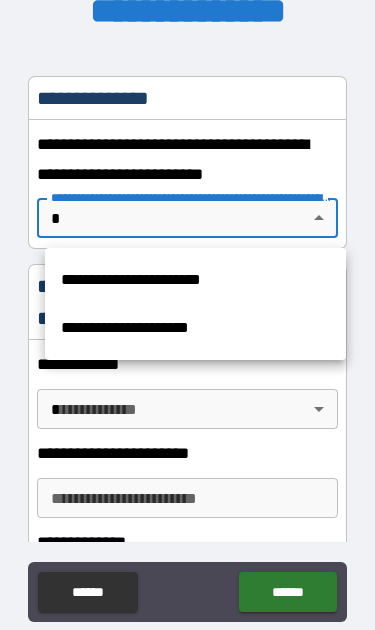 click on "**********" at bounding box center [195, 280] 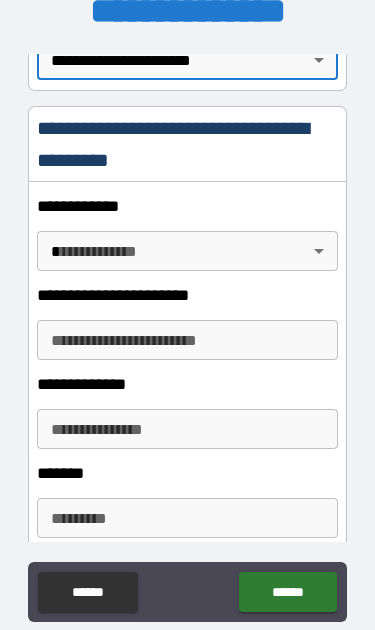 scroll, scrollTop: 512, scrollLeft: 0, axis: vertical 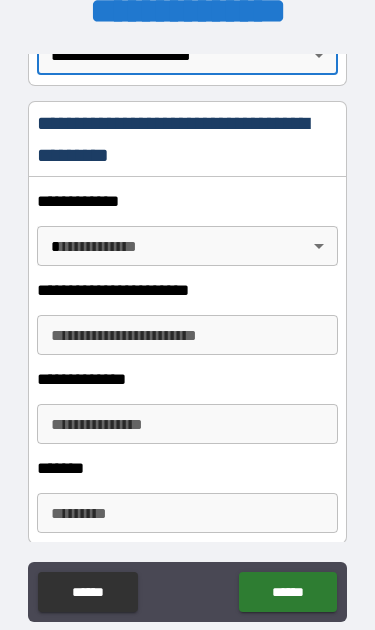 click on "**********" at bounding box center [187, 336] 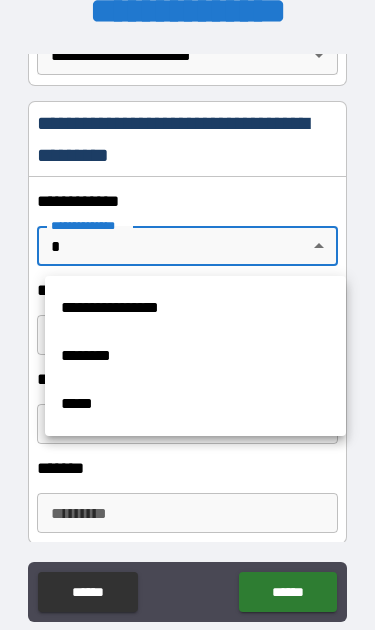 click on "**********" at bounding box center (195, 308) 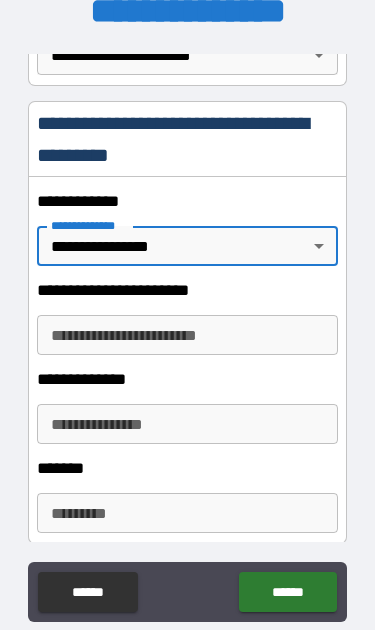 scroll, scrollTop: 546, scrollLeft: 0, axis: vertical 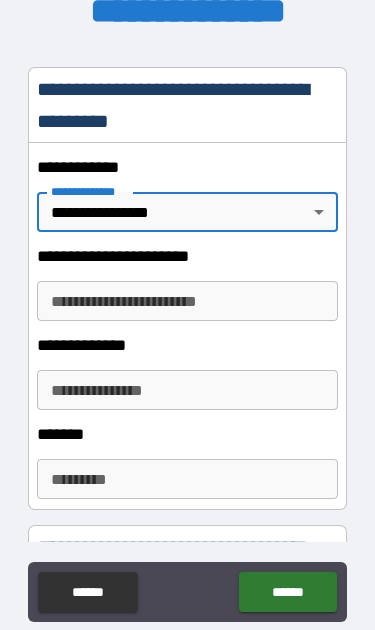 click on "**********" at bounding box center [187, 301] 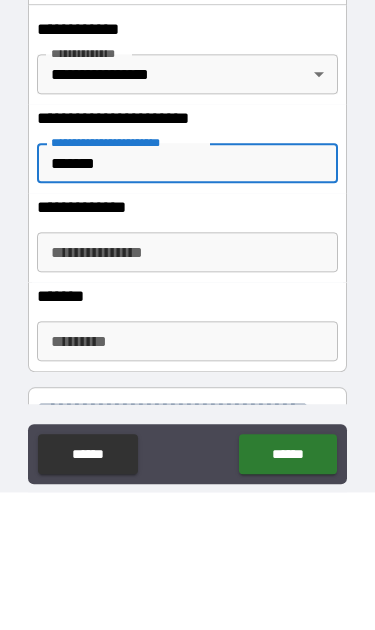 type on "*******" 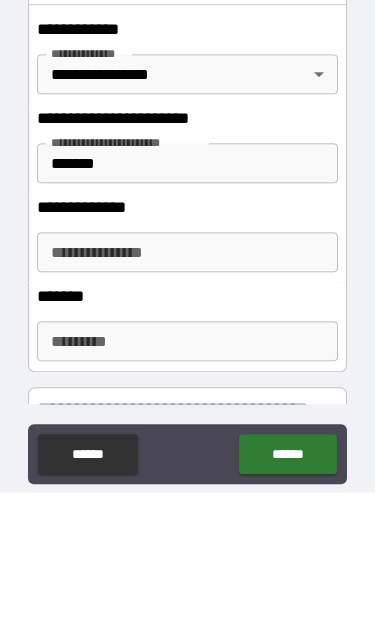 scroll, scrollTop: 113, scrollLeft: 0, axis: vertical 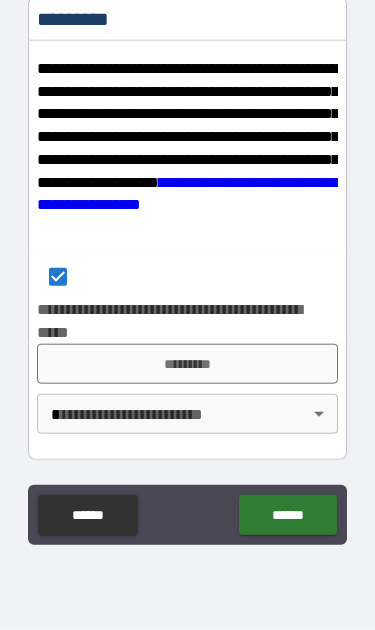 click on "******" at bounding box center (87, 515) 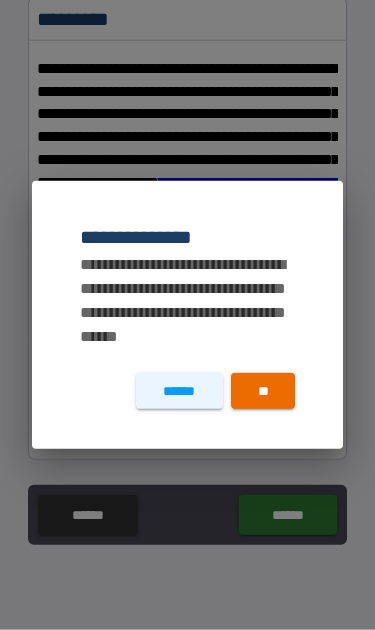 click on "**" at bounding box center (263, 391) 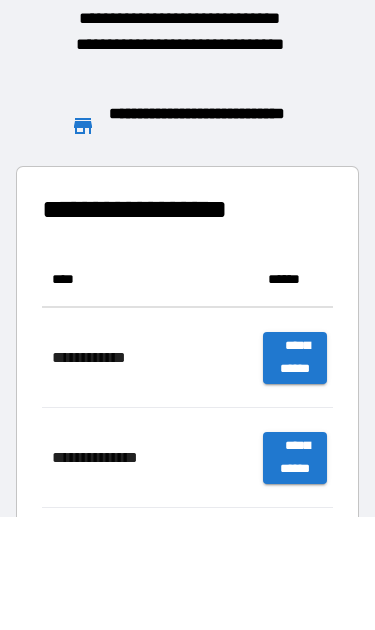 scroll, scrollTop: 1, scrollLeft: 1, axis: both 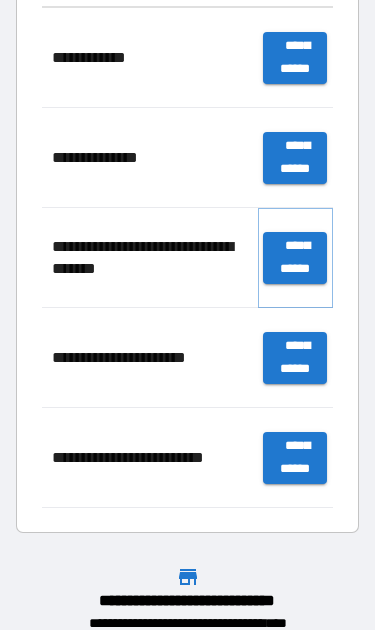 click on "**********" at bounding box center [295, 258] 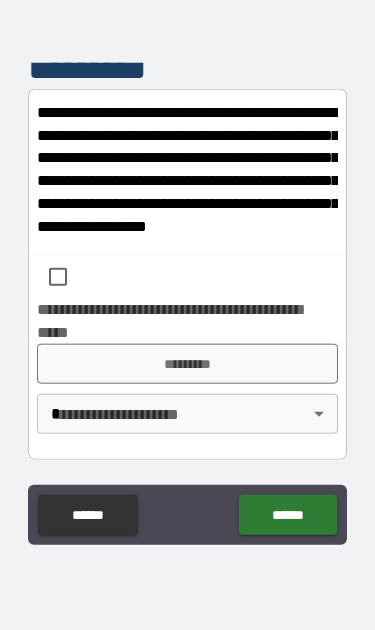 scroll, scrollTop: 3170, scrollLeft: 0, axis: vertical 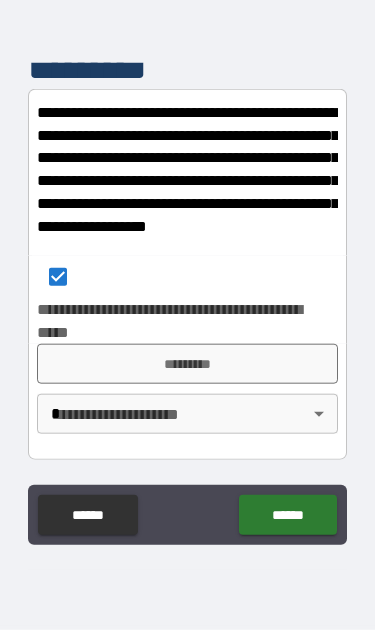 click on "*********" at bounding box center [187, 364] 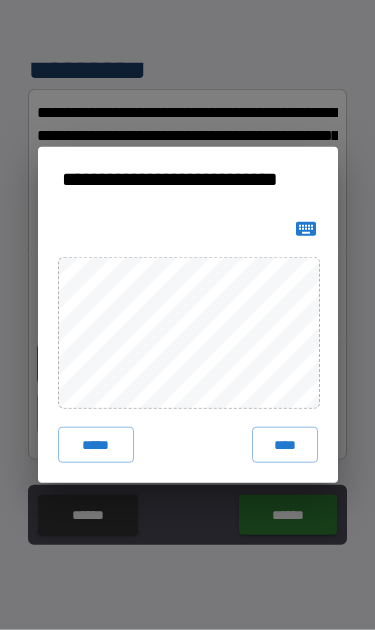 click on "****" at bounding box center [285, 445] 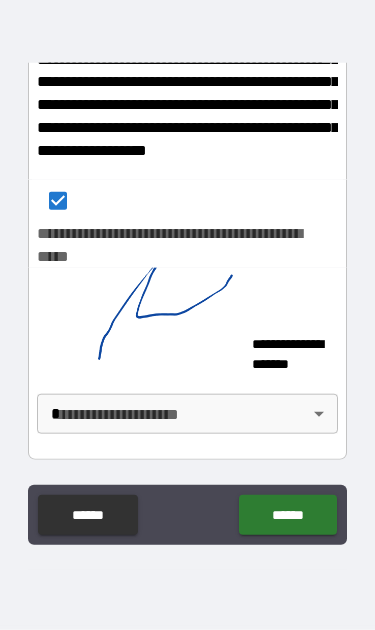 click on "******" at bounding box center (287, 515) 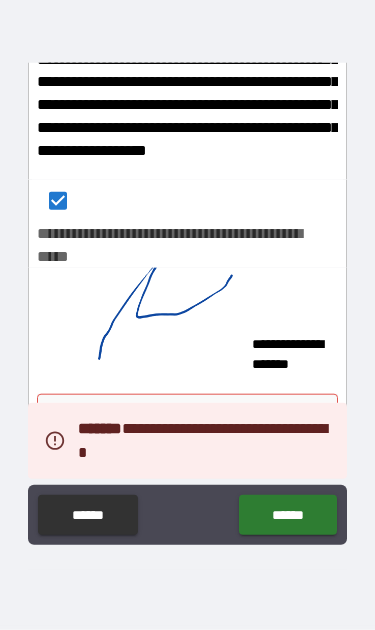 click on "******" at bounding box center [287, 515] 